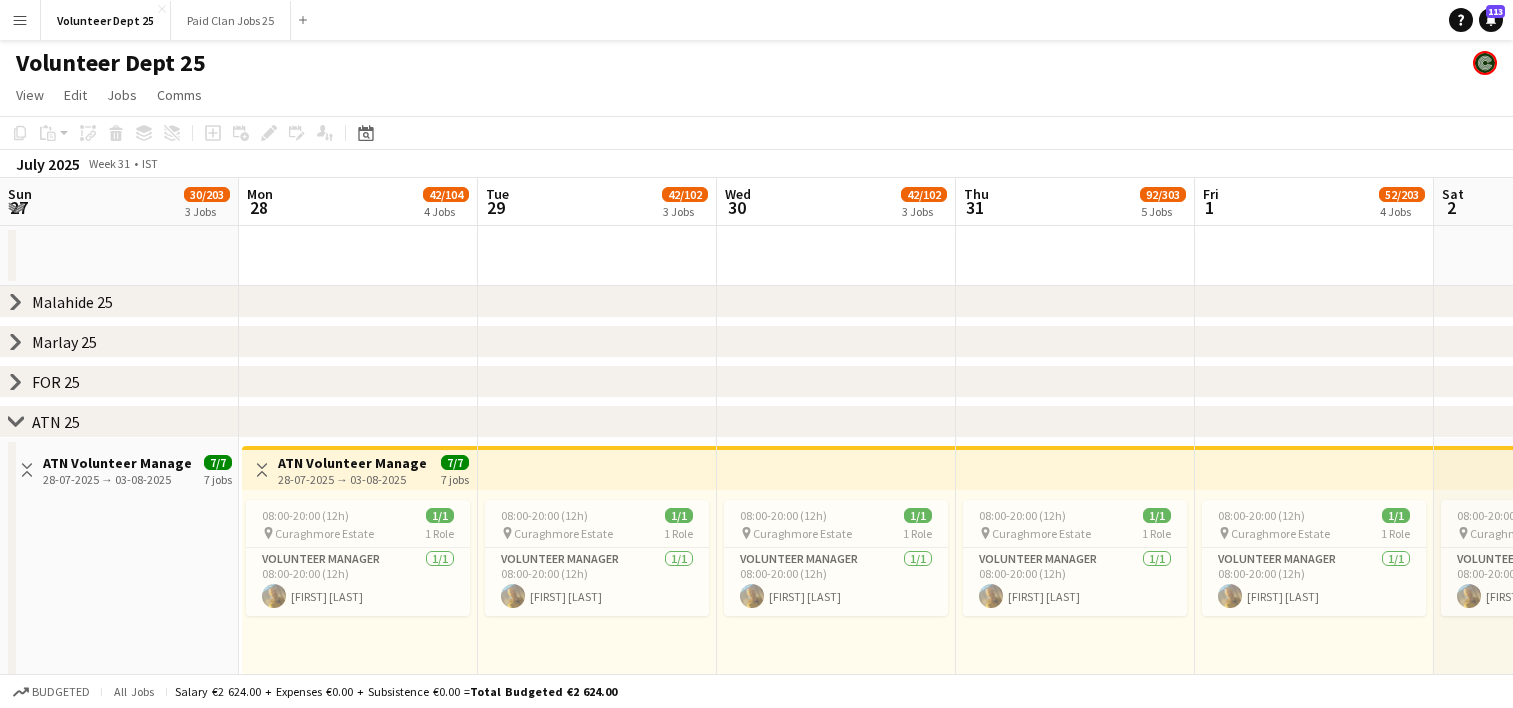 scroll, scrollTop: 14, scrollLeft: 0, axis: vertical 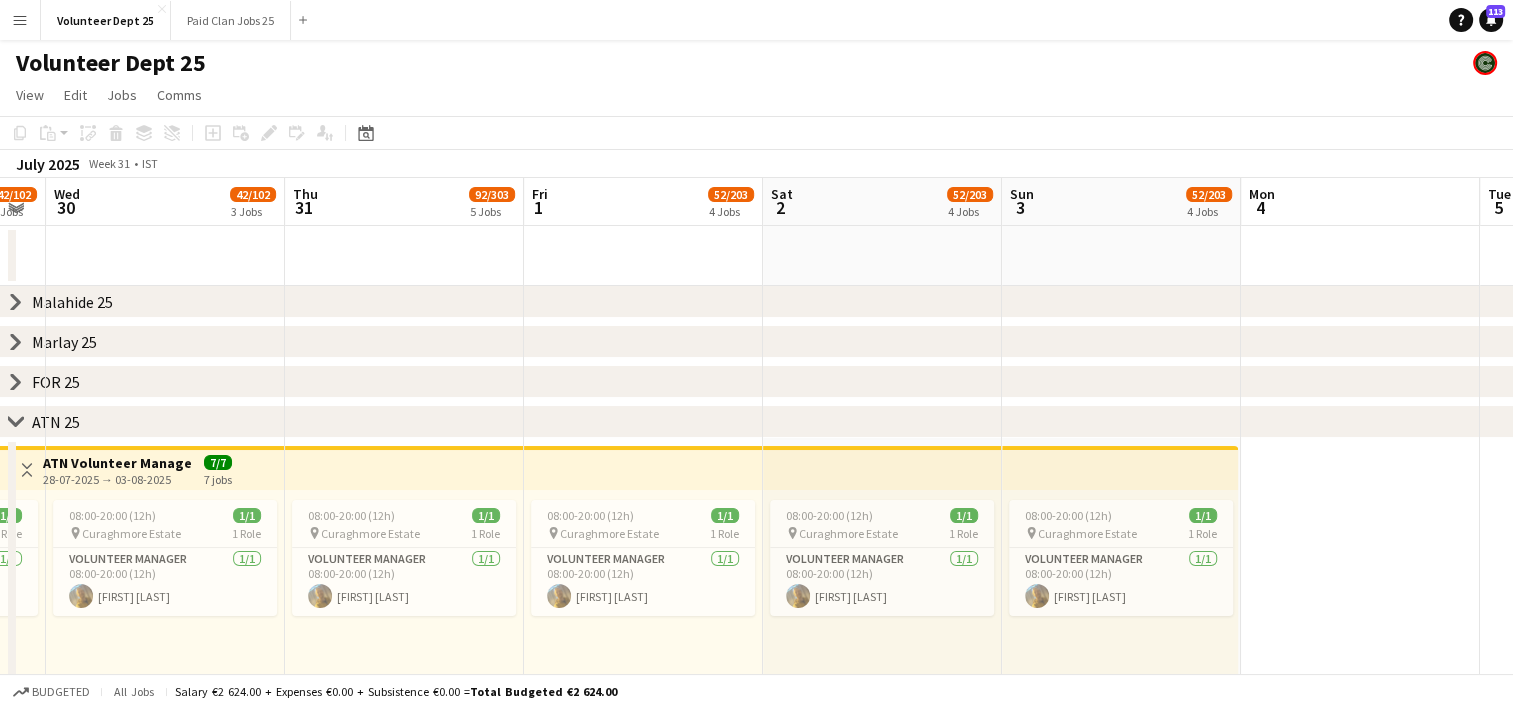 click on "chevron-right" 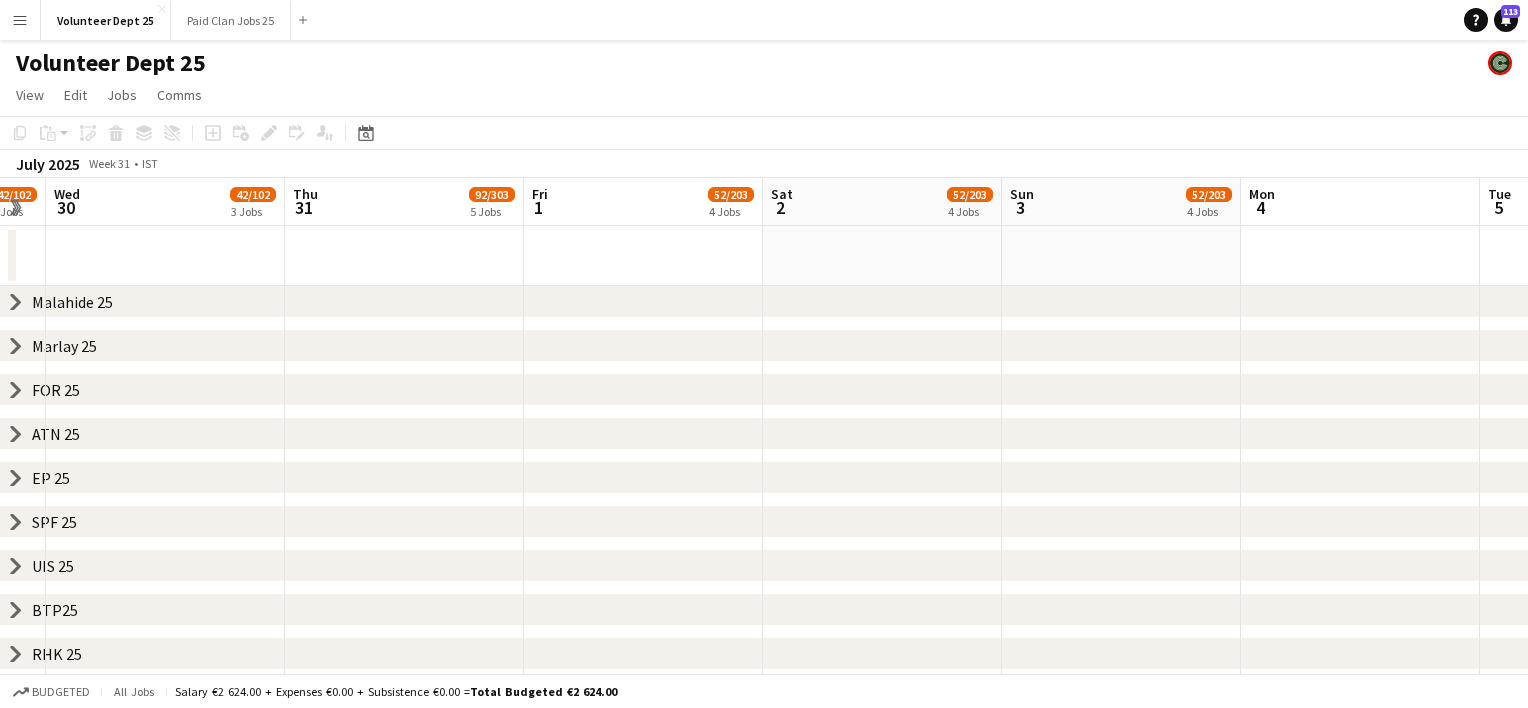 click on "EP 25" 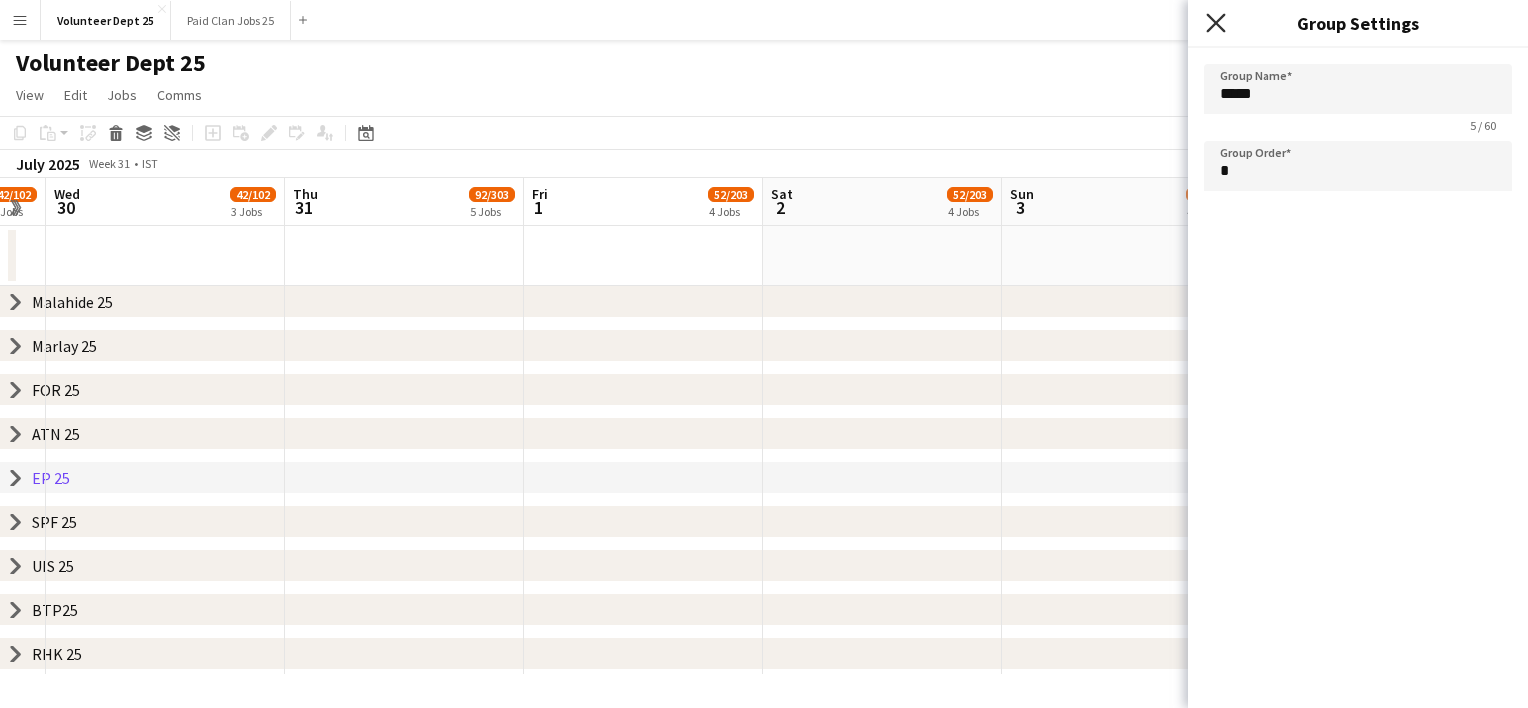 click 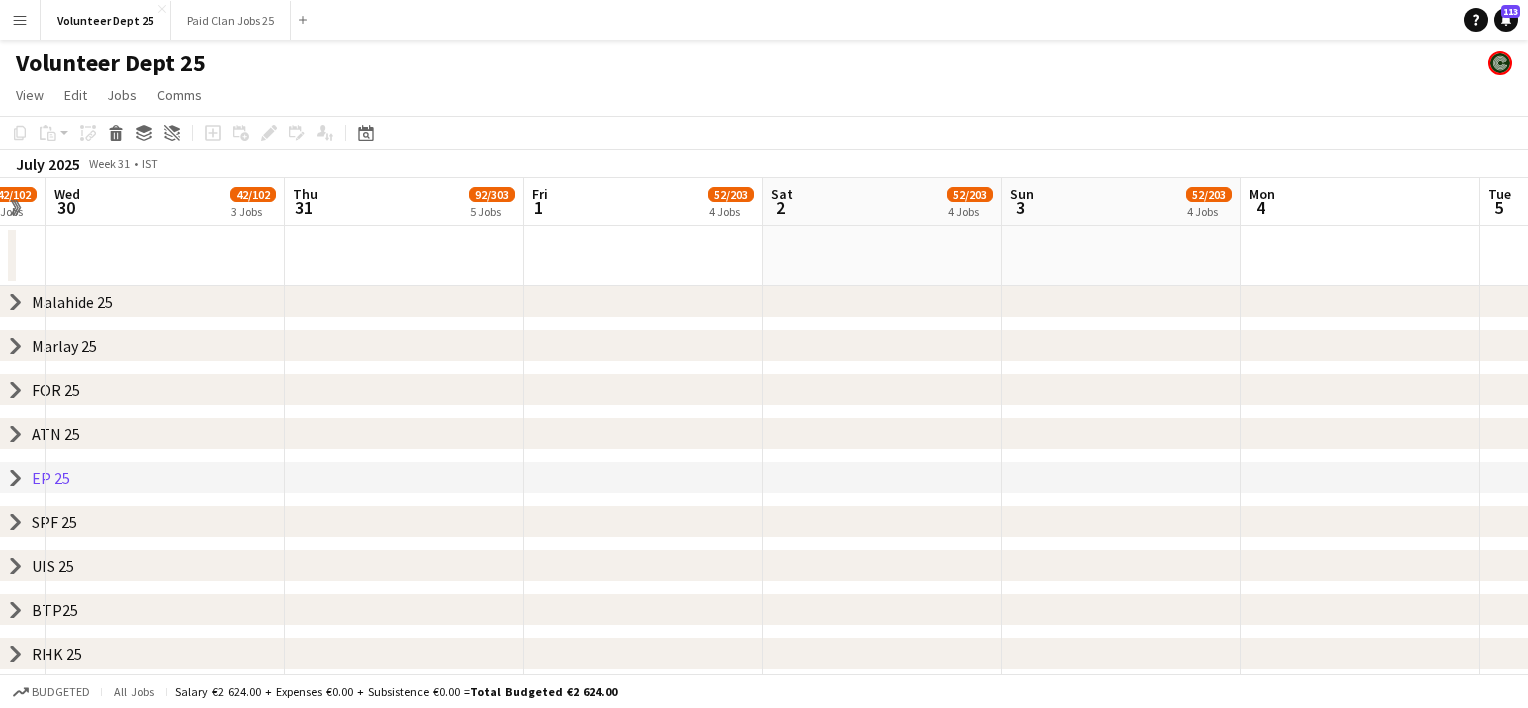 click on "chevron-right
EP 25" 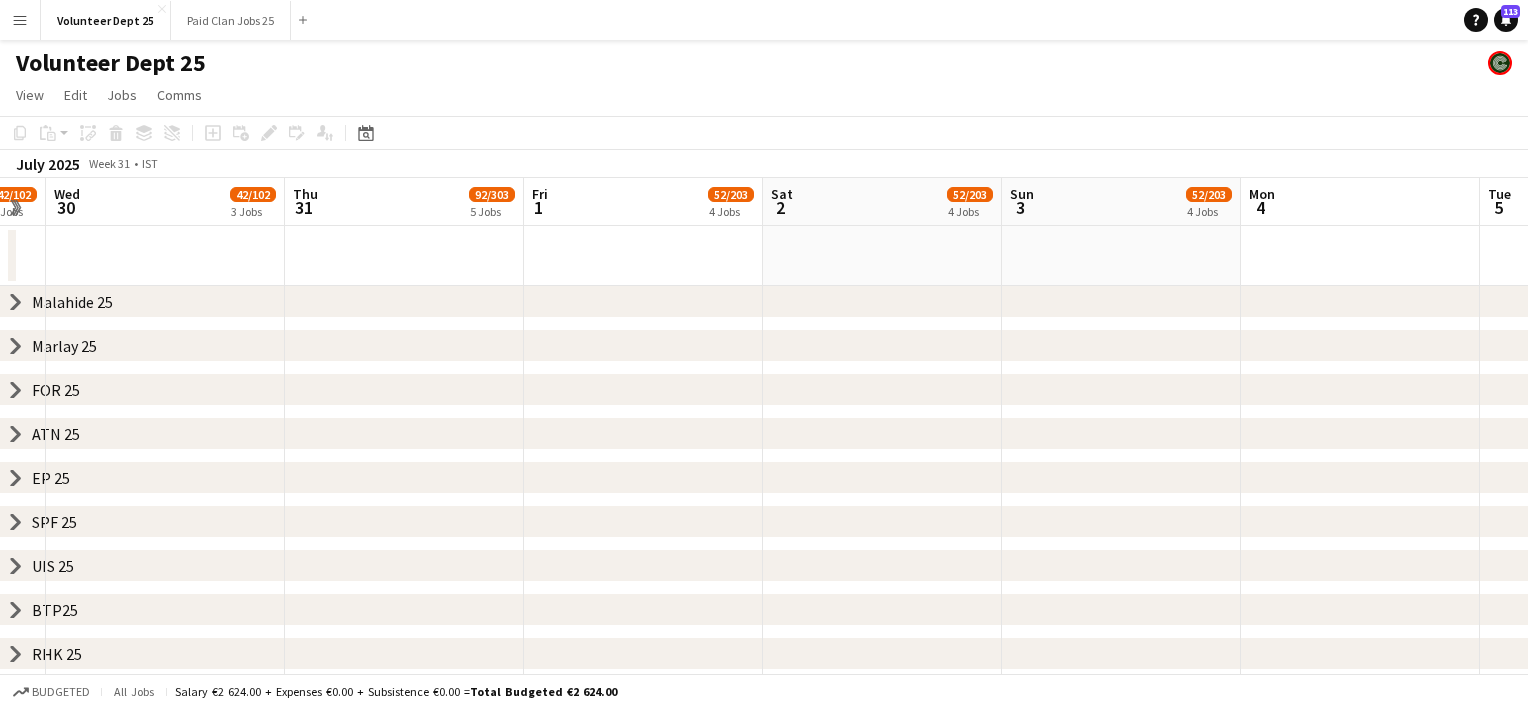 click on "chevron-right
EP 25" 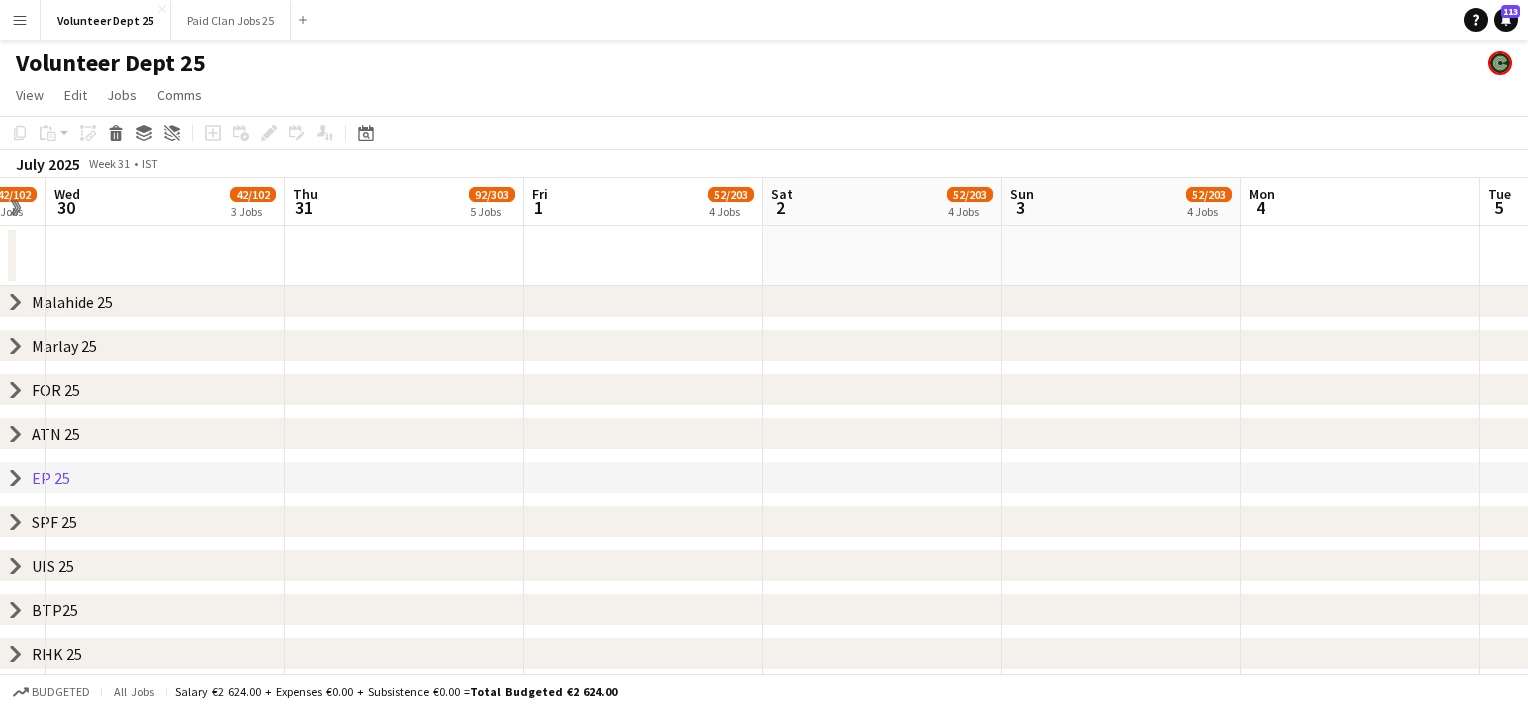 click on "chevron-right
EP 25" 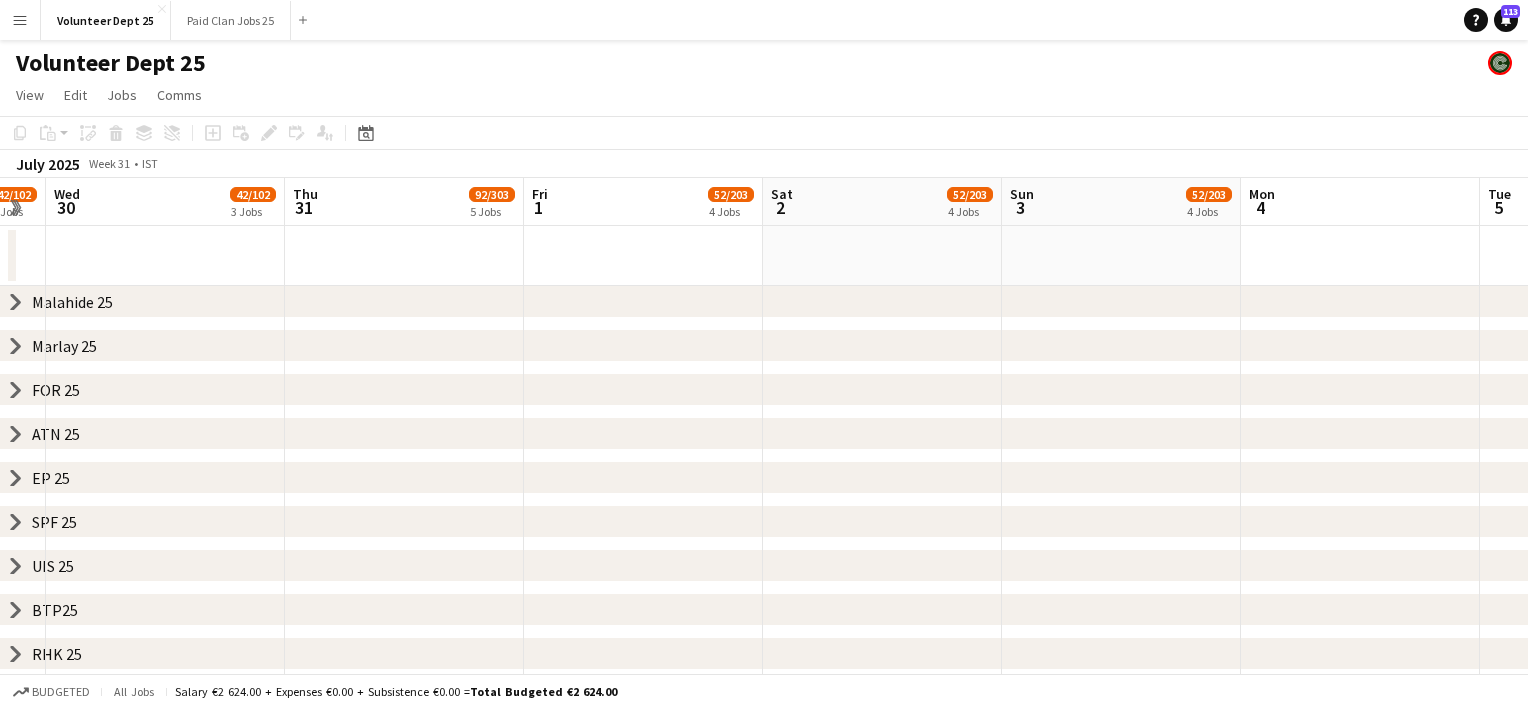 click on "chevron-right" 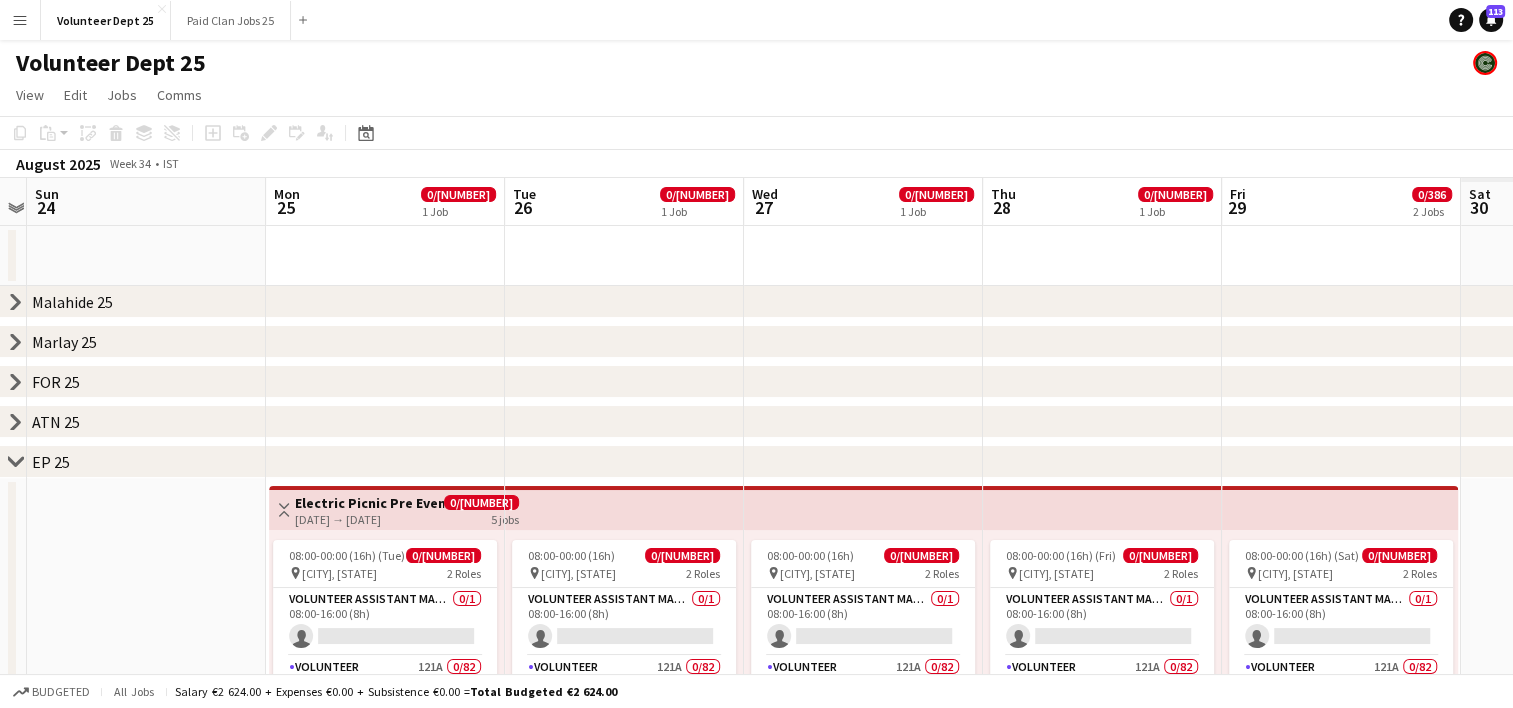 scroll, scrollTop: 0, scrollLeft: 721, axis: horizontal 